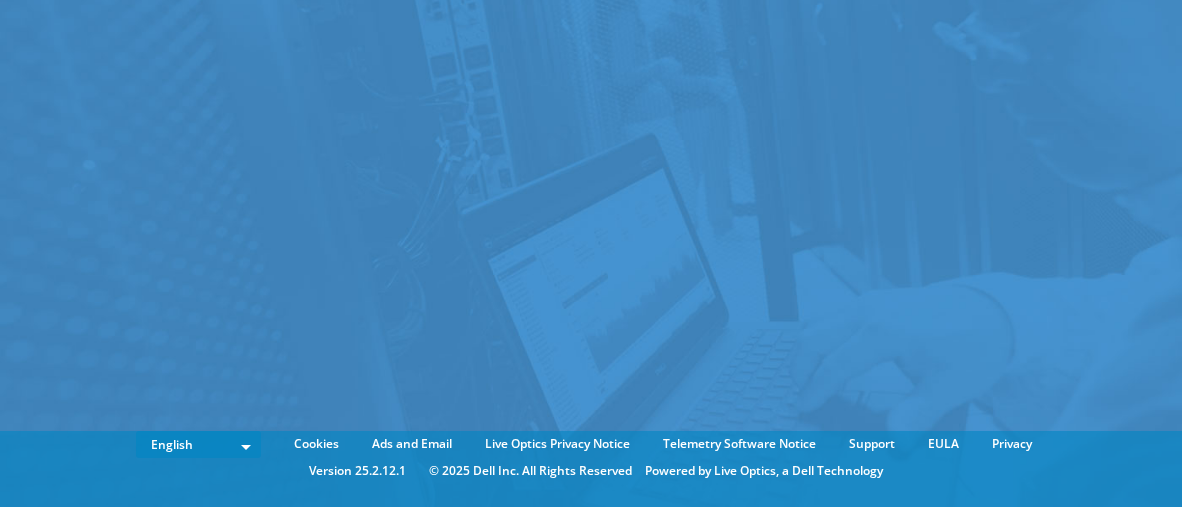 scroll, scrollTop: 0, scrollLeft: 0, axis: both 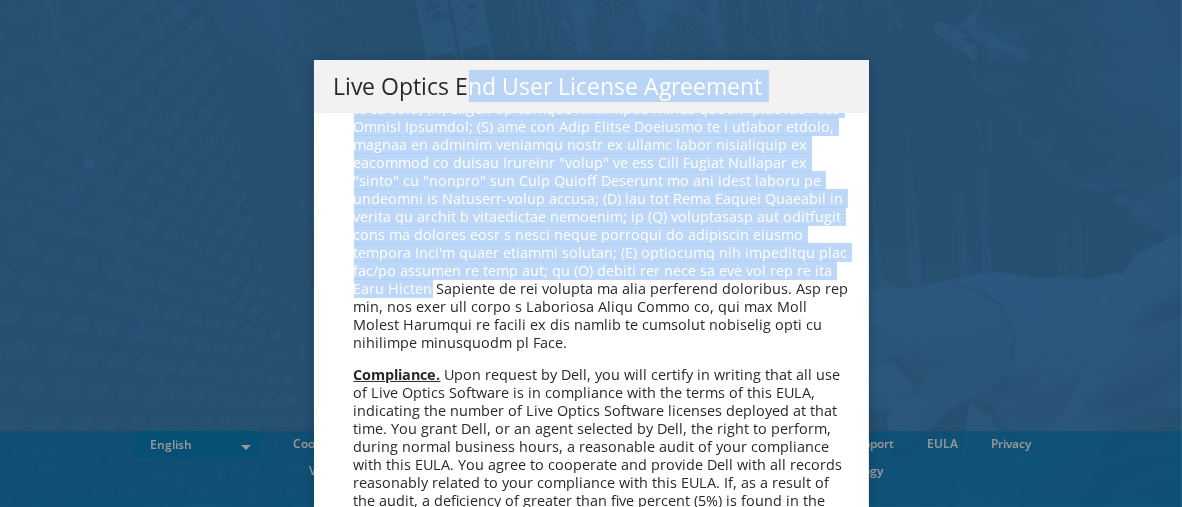 drag, startPoint x: 1165, startPoint y: 245, endPoint x: 1177, endPoint y: 317, distance: 72.99315 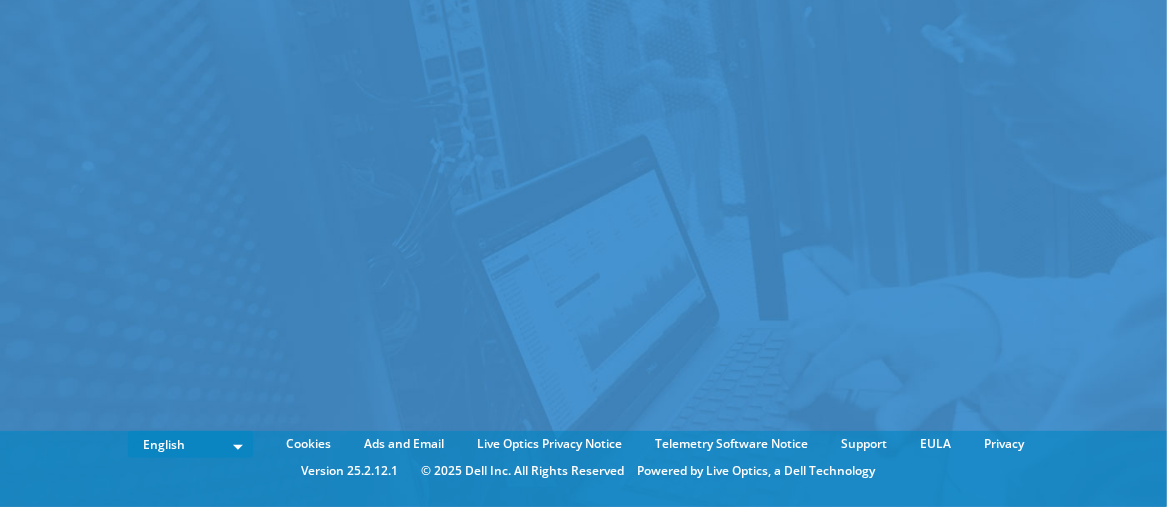 click at bounding box center [583, 223] 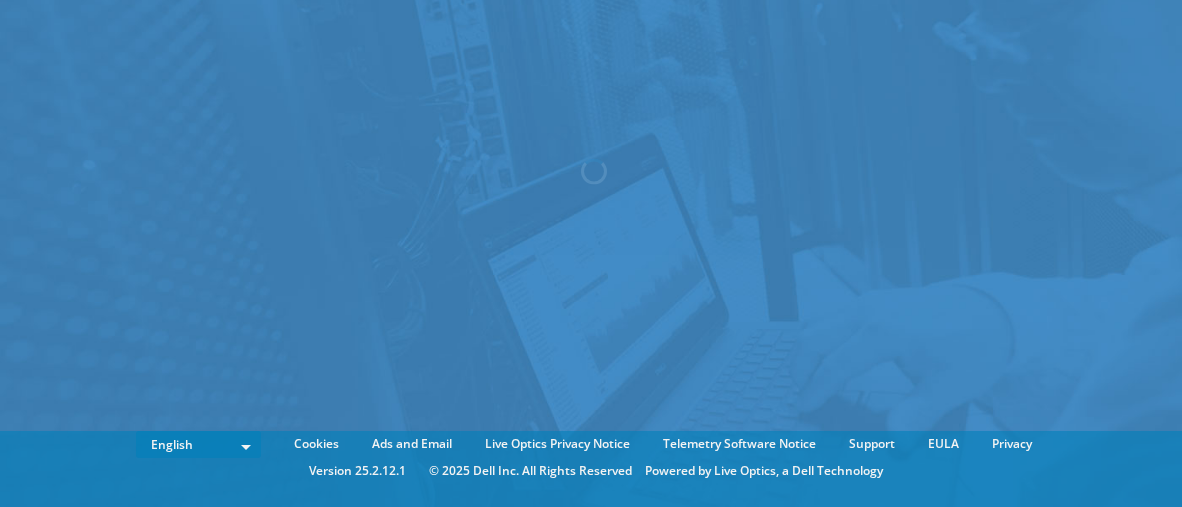 scroll, scrollTop: 0, scrollLeft: 0, axis: both 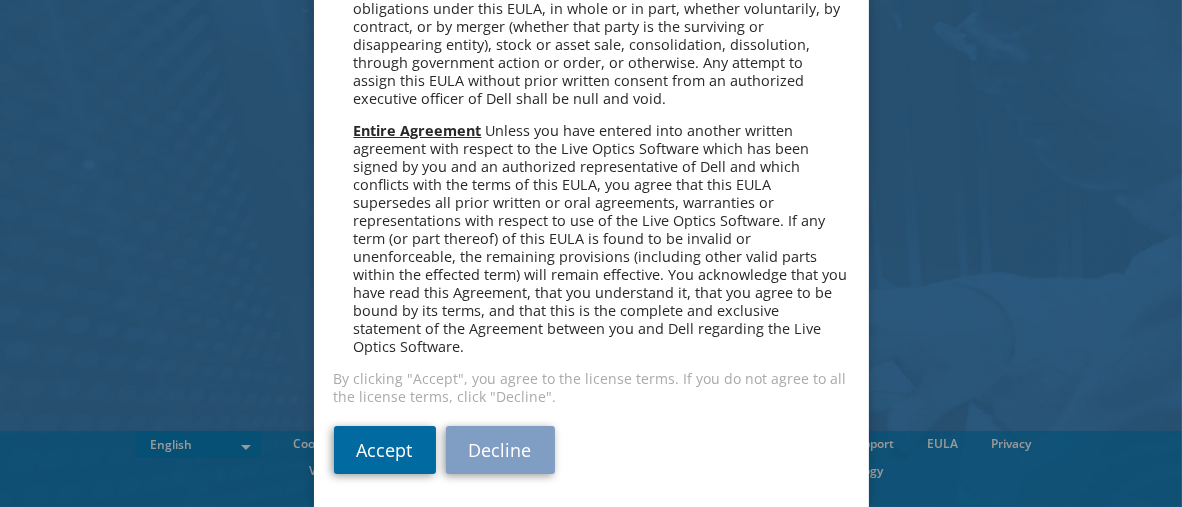 click on "Accept" at bounding box center (385, 450) 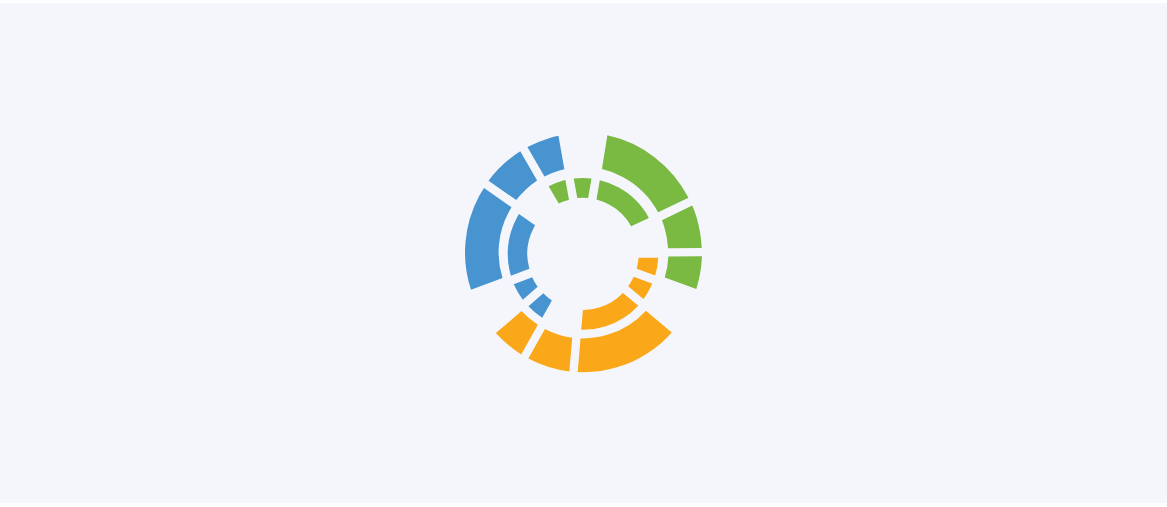 scroll, scrollTop: 0, scrollLeft: 0, axis: both 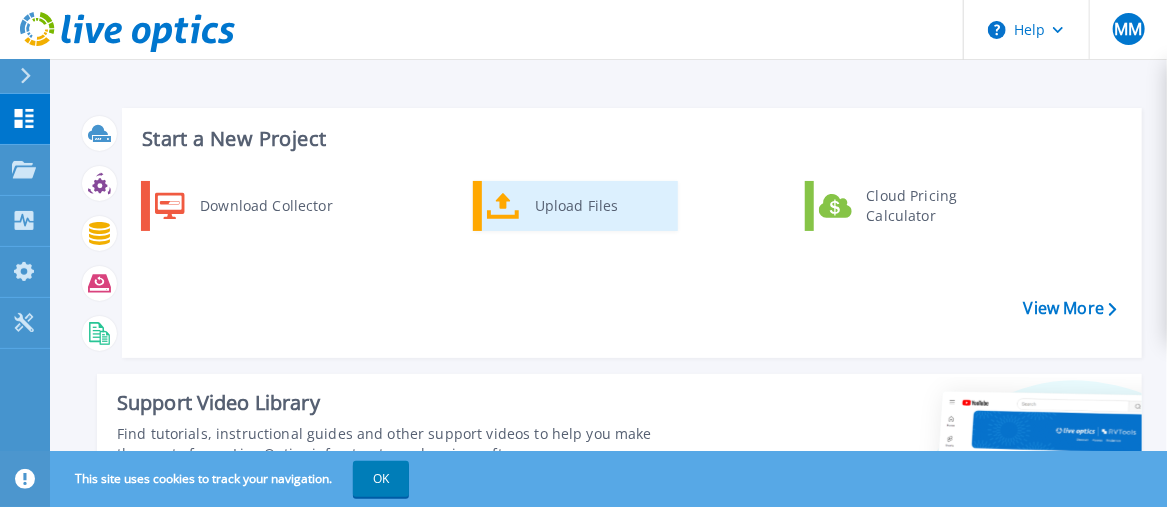 click on "Upload Files" at bounding box center [599, 206] 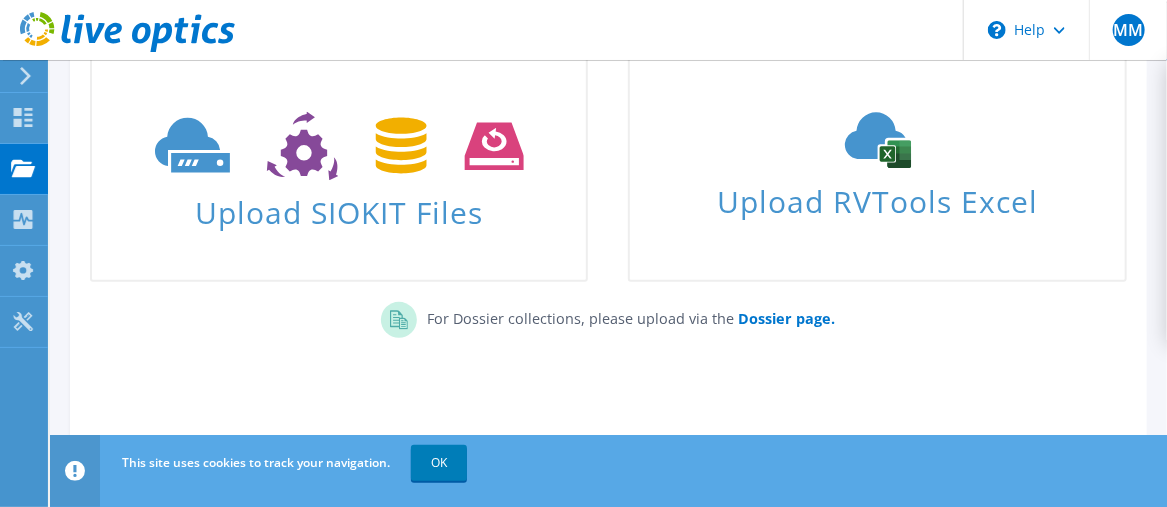 scroll, scrollTop: 200, scrollLeft: 0, axis: vertical 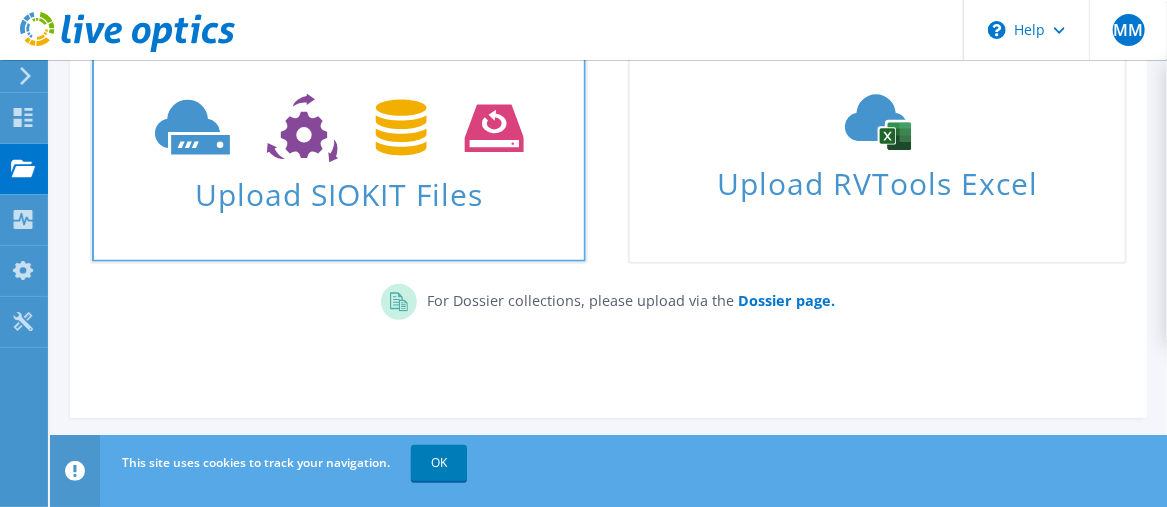 click on "Upload SIOKIT Files" at bounding box center (339, 188) 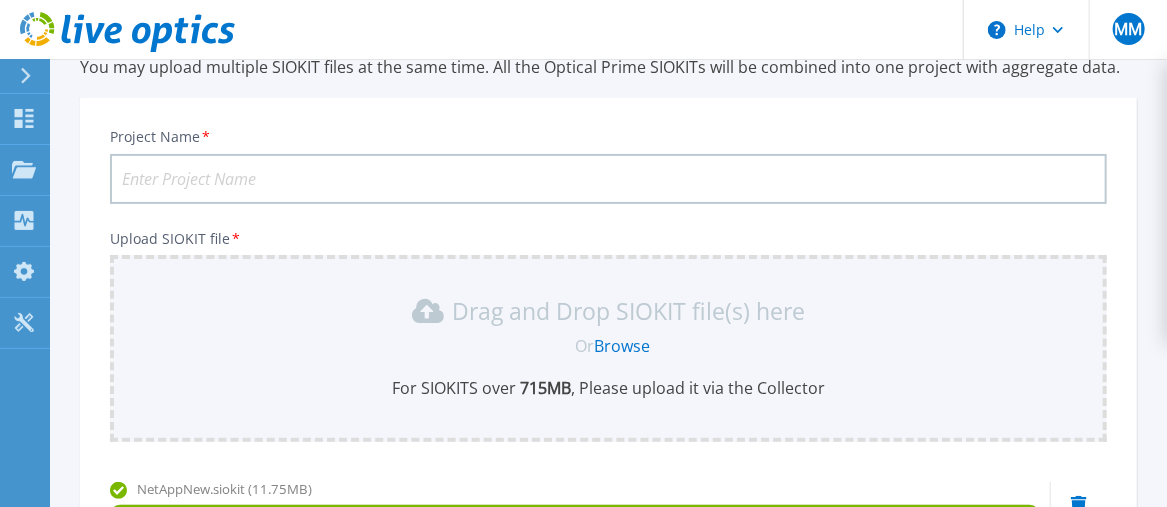 scroll, scrollTop: 84, scrollLeft: 0, axis: vertical 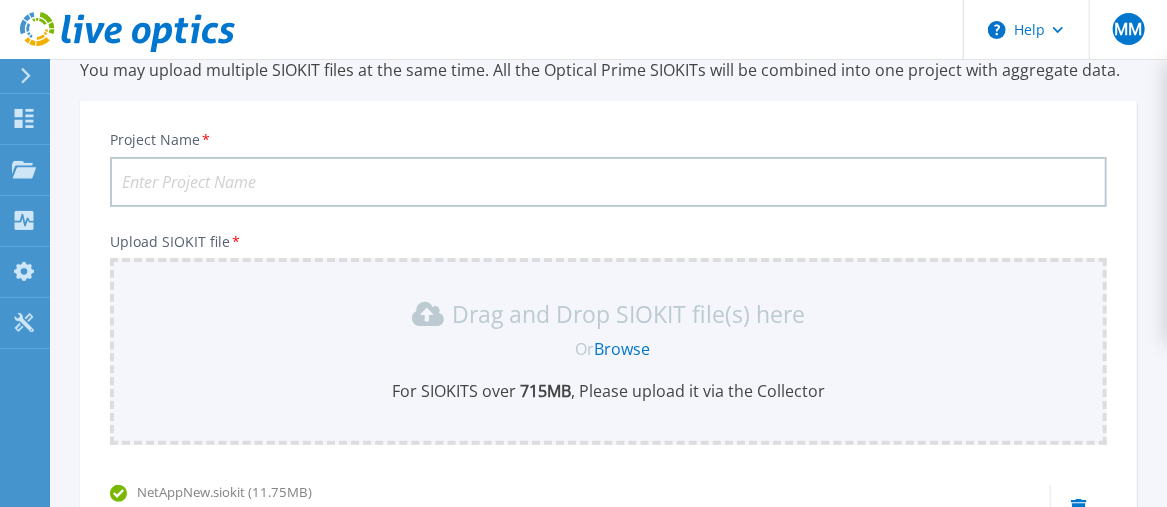 click on "Project Name *" at bounding box center [608, 182] 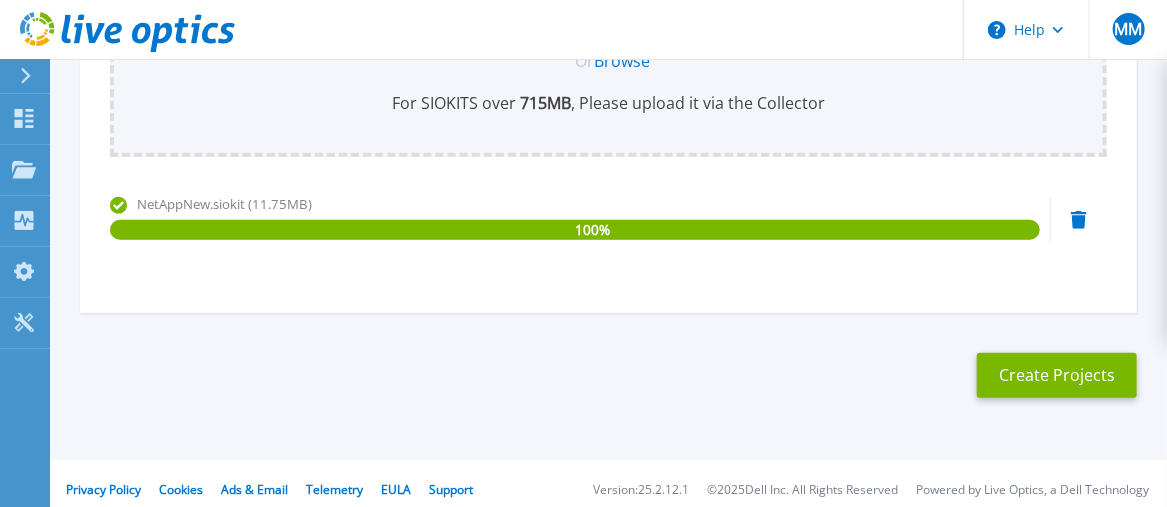 scroll, scrollTop: 384, scrollLeft: 0, axis: vertical 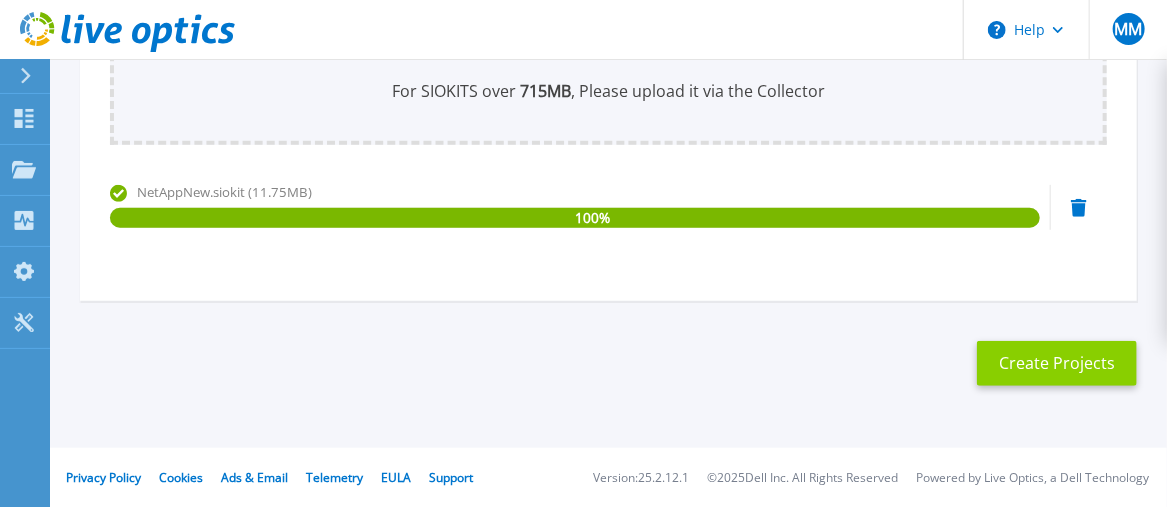 type on "HMC" 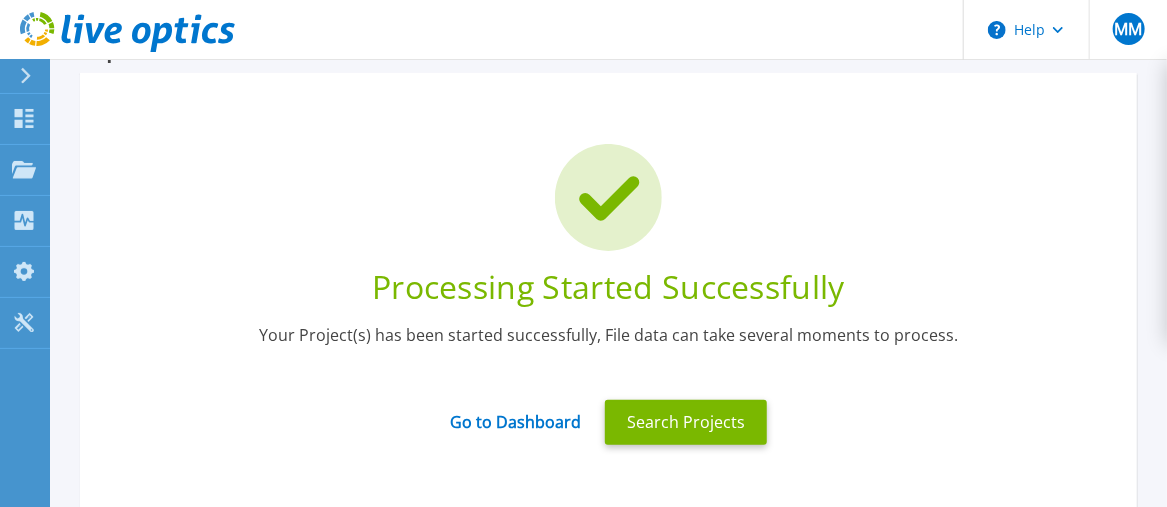 scroll, scrollTop: 100, scrollLeft: 0, axis: vertical 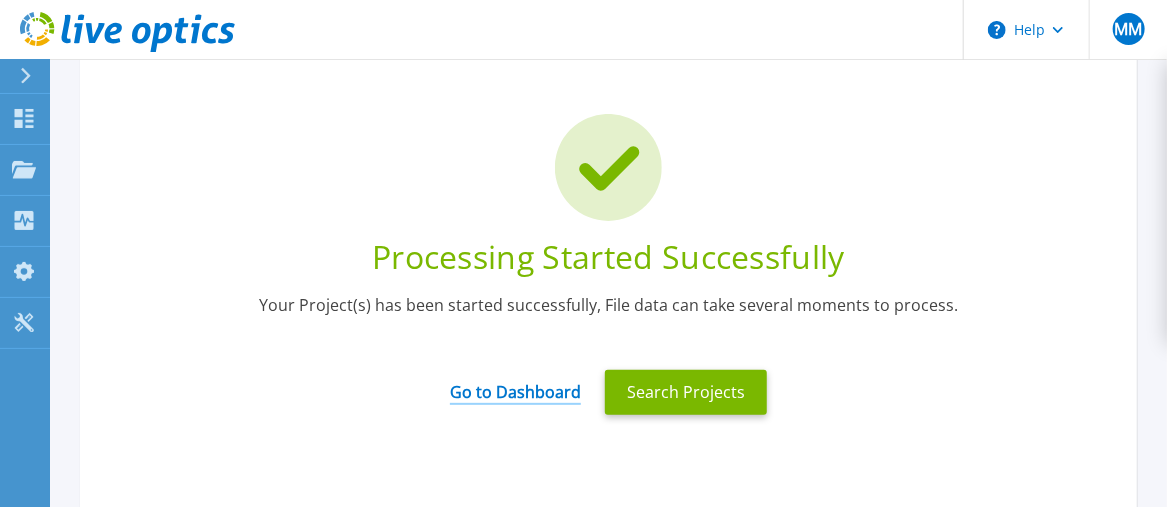 click on "Go to Dashboard" at bounding box center (515, 385) 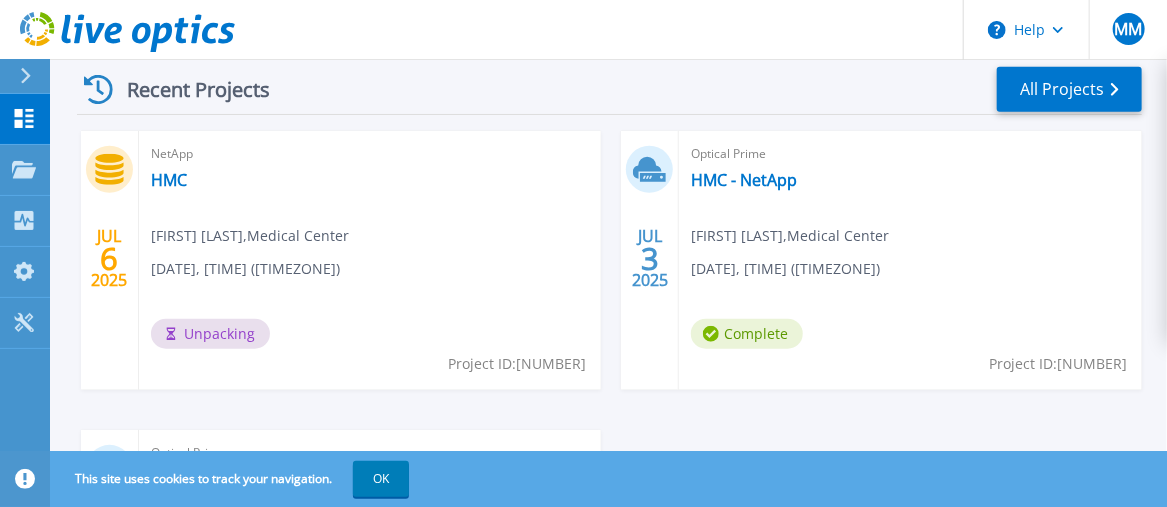 scroll, scrollTop: 600, scrollLeft: 0, axis: vertical 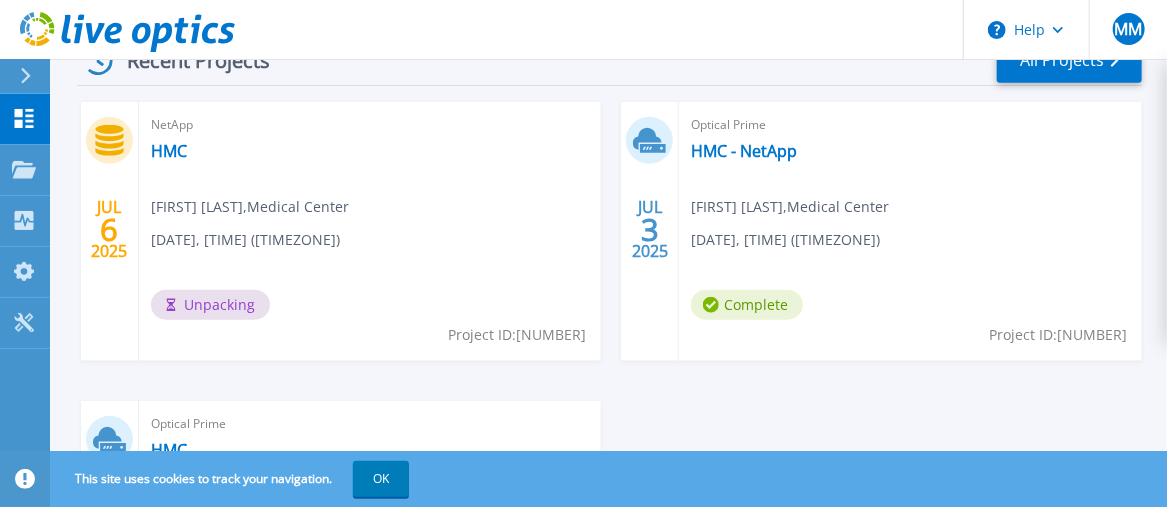 click on "[DATE], [TIME] ([TIMEZONE])" at bounding box center [245, 240] 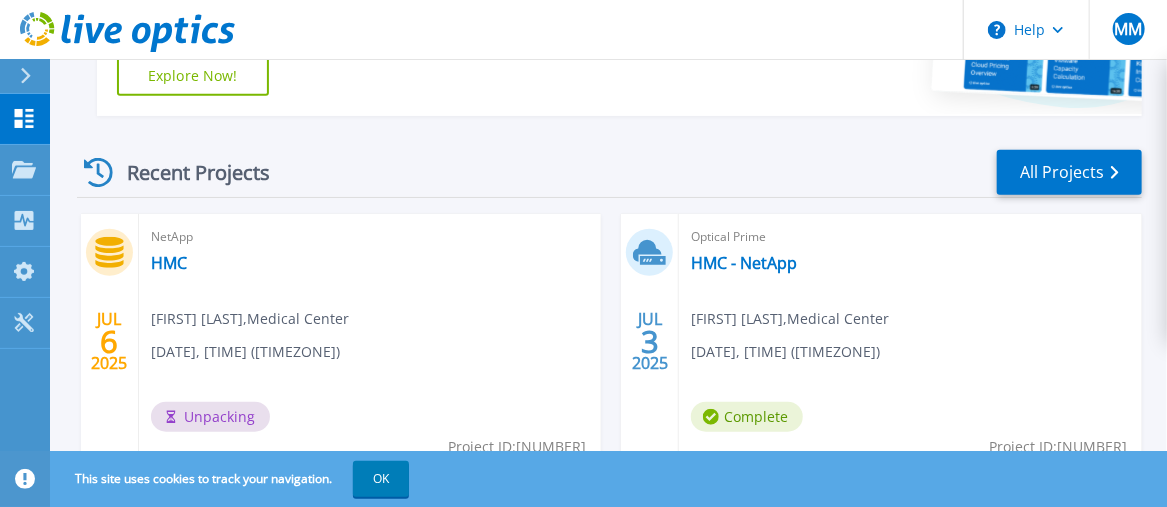scroll, scrollTop: 500, scrollLeft: 0, axis: vertical 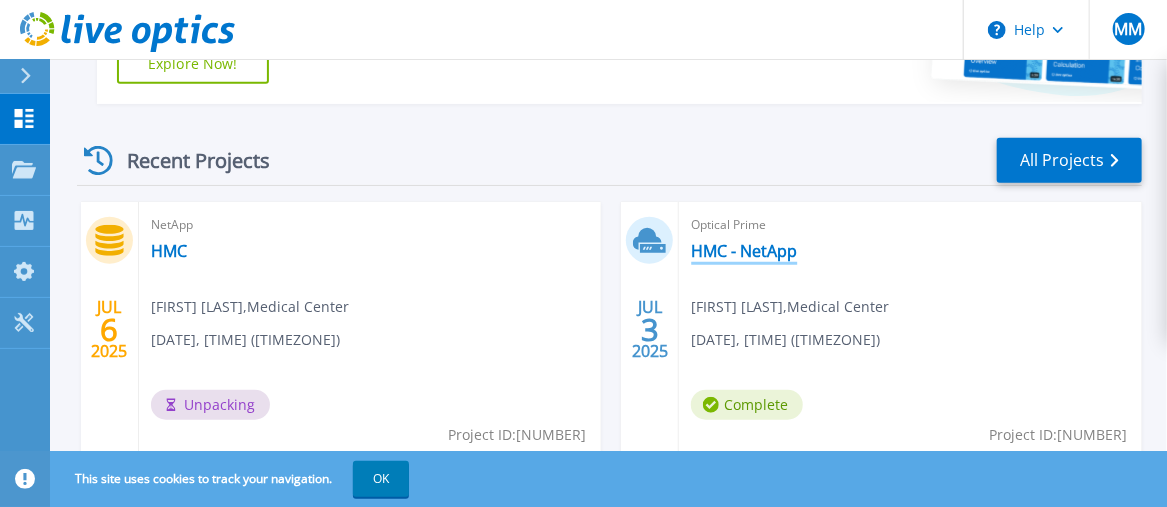 click on "HMC - NetApp" at bounding box center (744, 251) 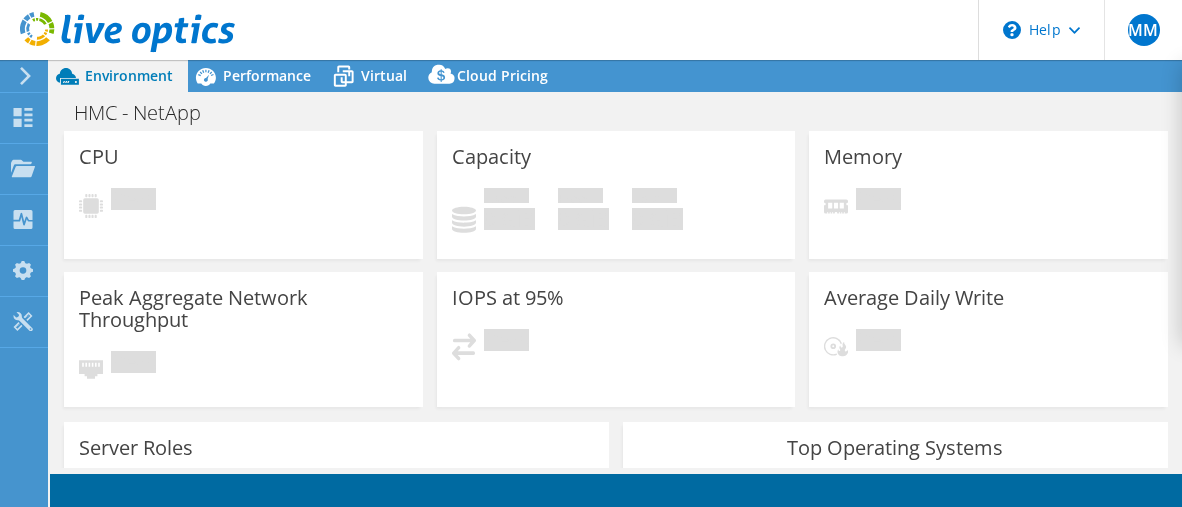 scroll, scrollTop: 0, scrollLeft: 0, axis: both 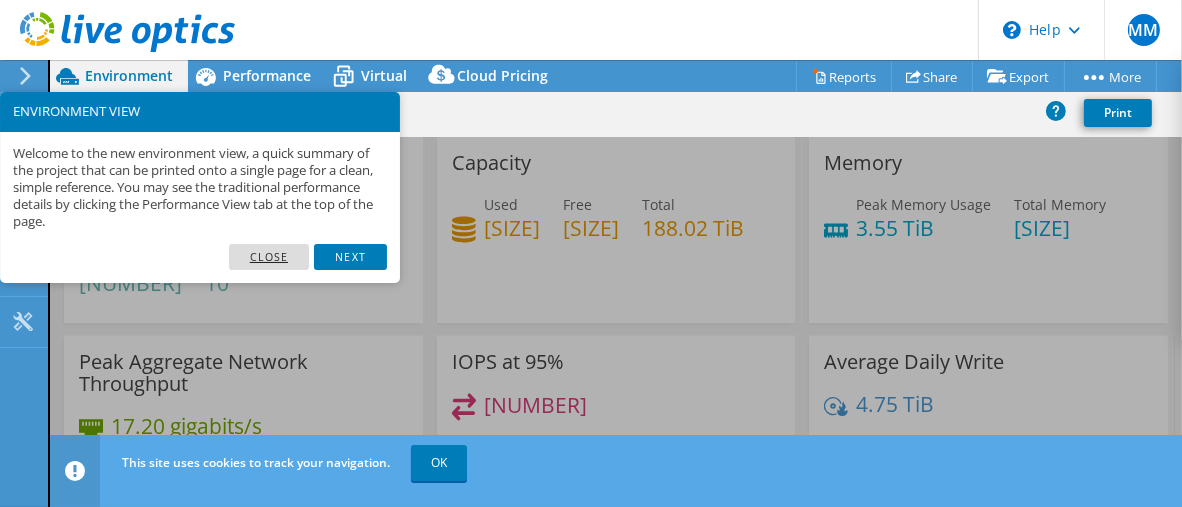 click on "Close" at bounding box center (269, 257) 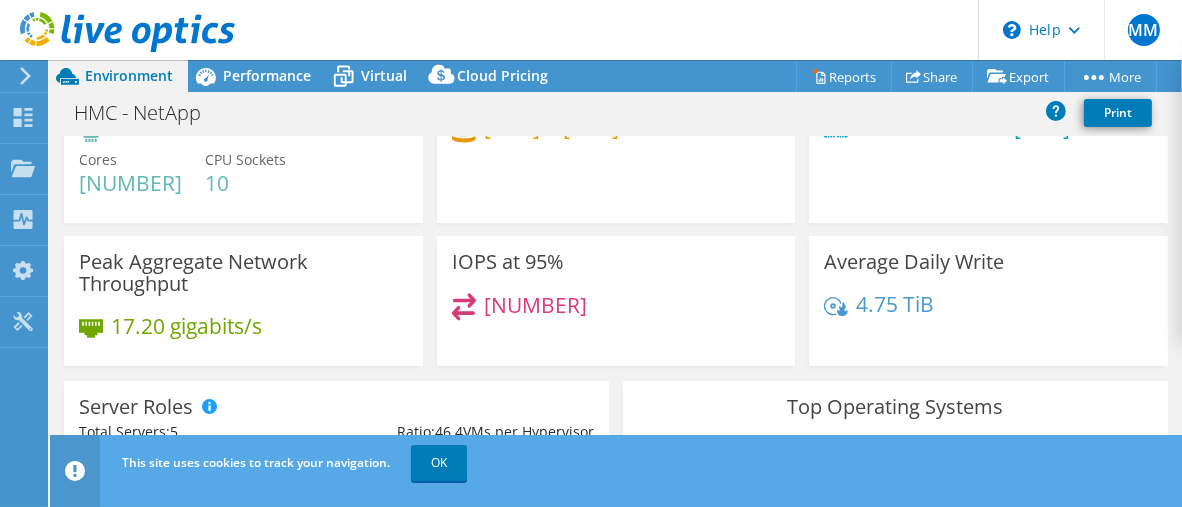 scroll, scrollTop: 0, scrollLeft: 0, axis: both 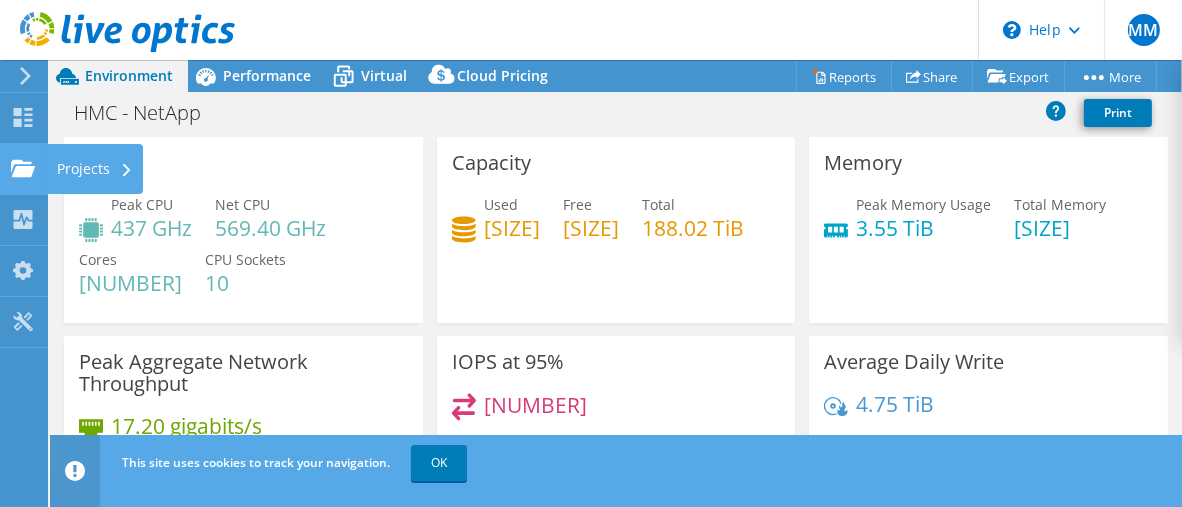 click on "Projects" at bounding box center [95, 169] 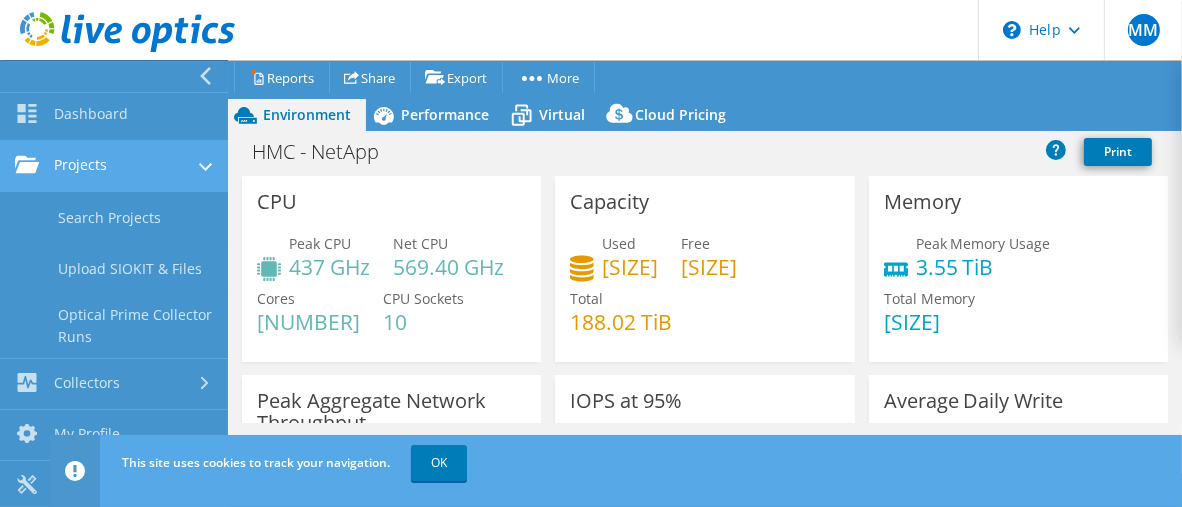 scroll, scrollTop: 4, scrollLeft: 0, axis: vertical 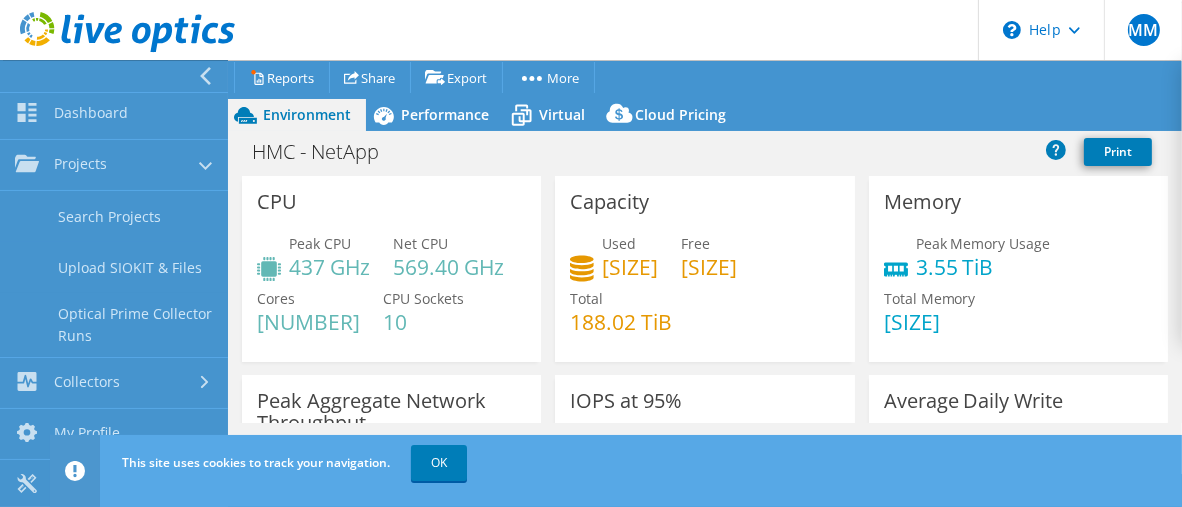 click at bounding box center [205, 76] 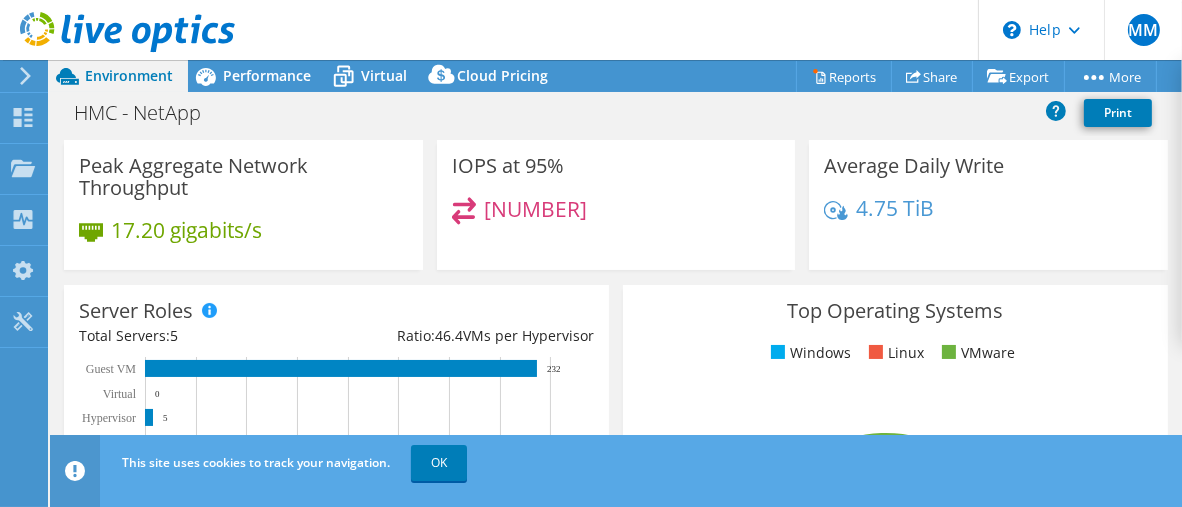 scroll, scrollTop: 200, scrollLeft: 0, axis: vertical 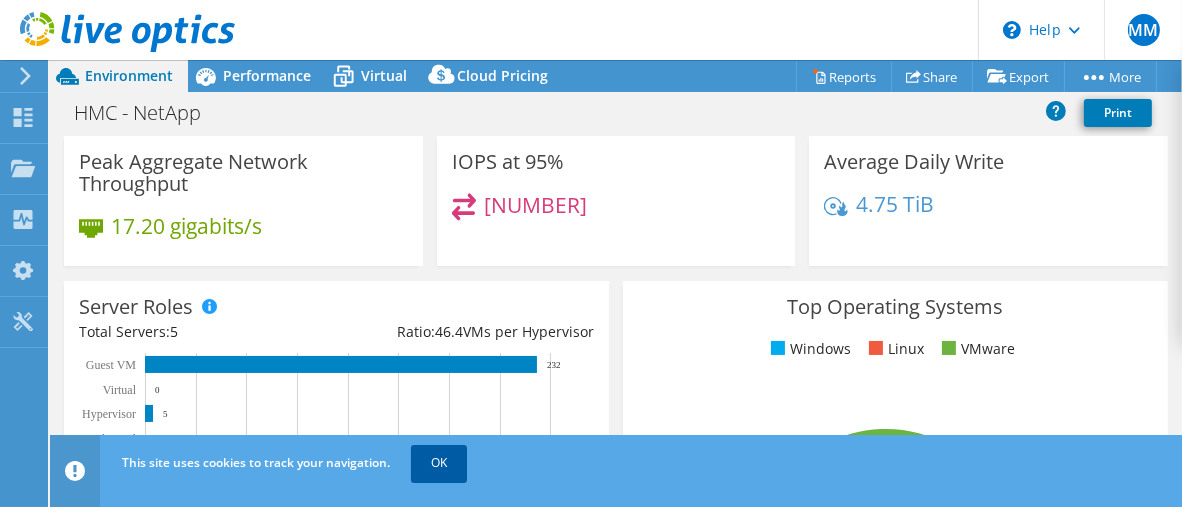 click on "OK" at bounding box center (439, 463) 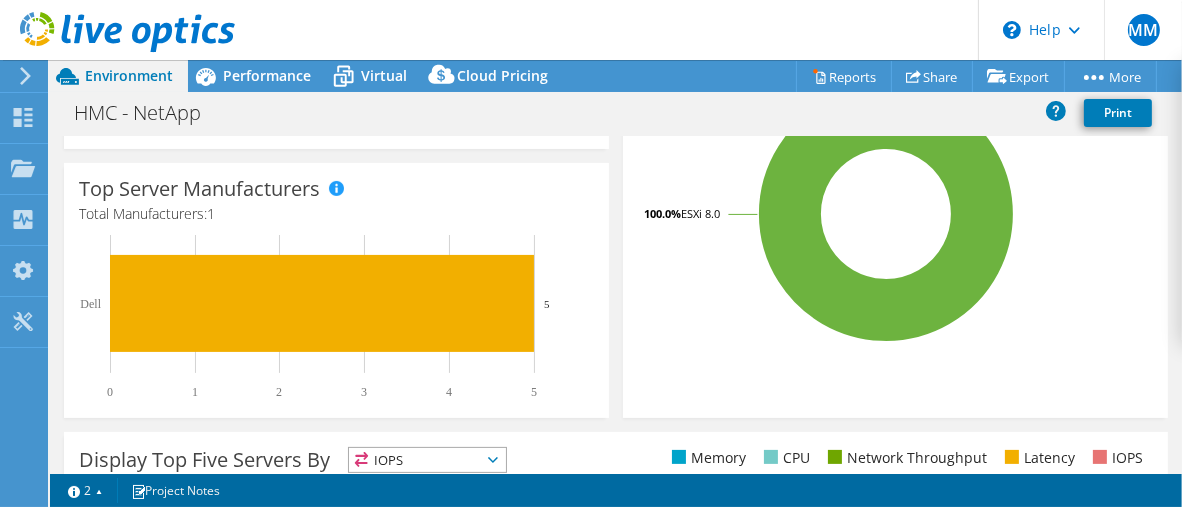 scroll, scrollTop: 600, scrollLeft: 0, axis: vertical 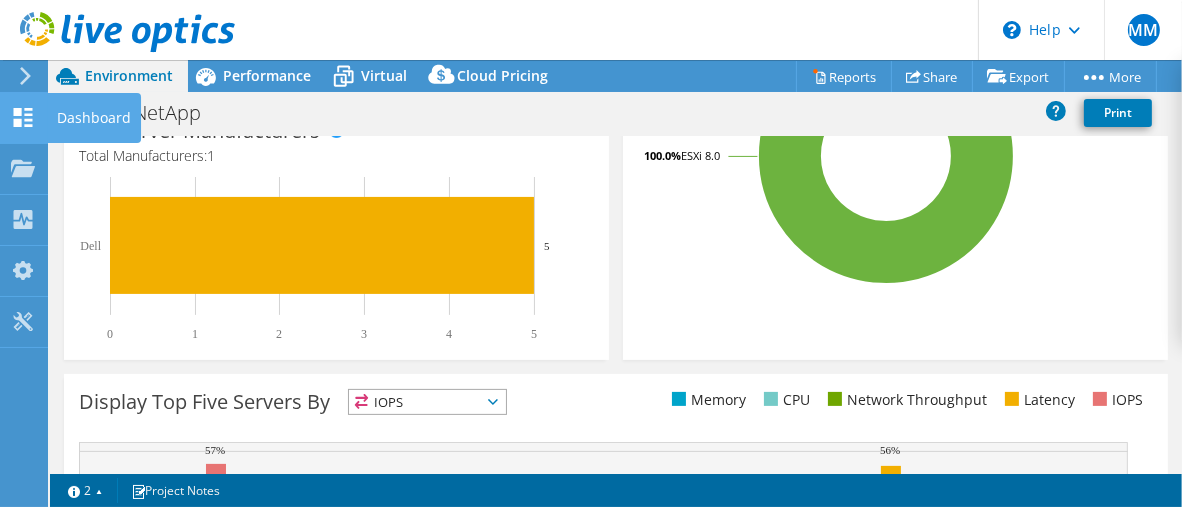 click at bounding box center (23, 117) 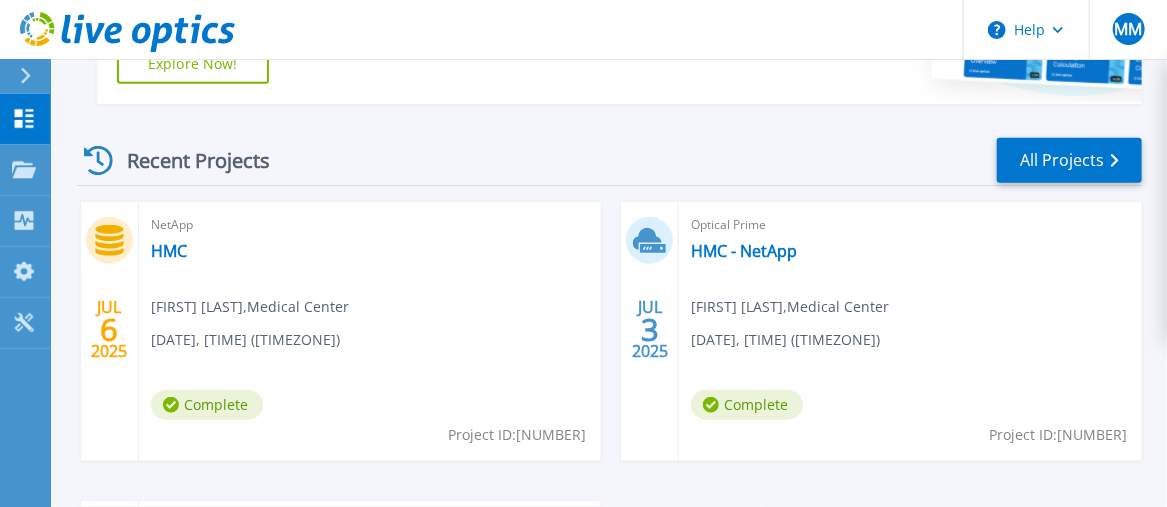 scroll, scrollTop: 600, scrollLeft: 0, axis: vertical 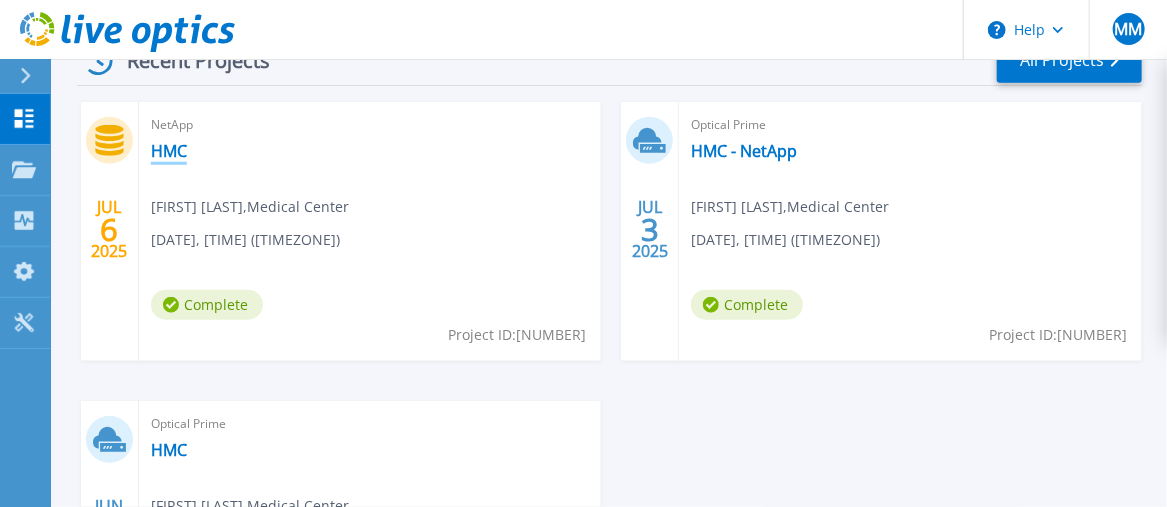 click on "HMC" at bounding box center [169, 151] 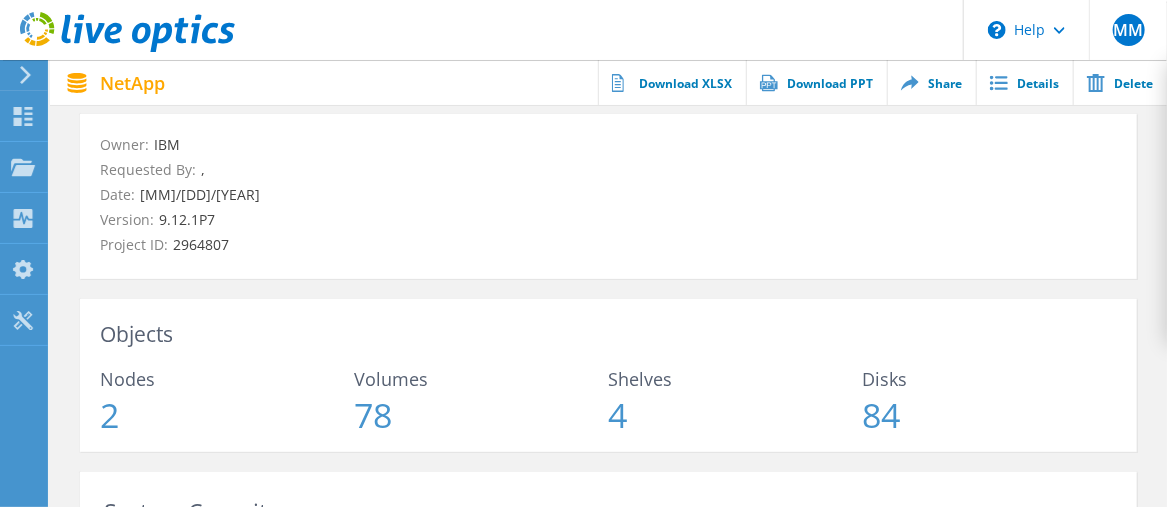 scroll, scrollTop: 0, scrollLeft: 0, axis: both 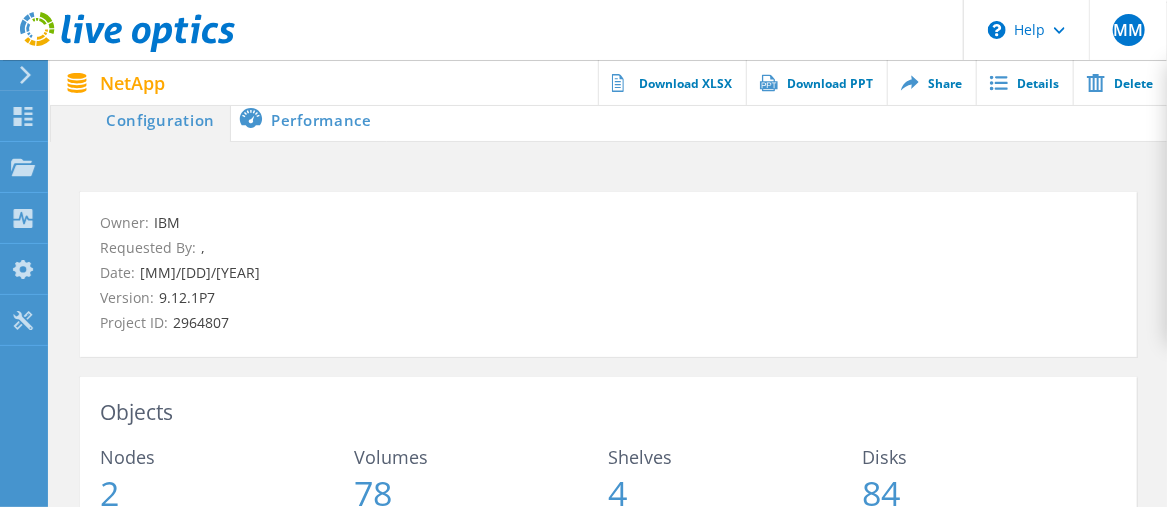 click on "Performance" at bounding box center (309, 120) 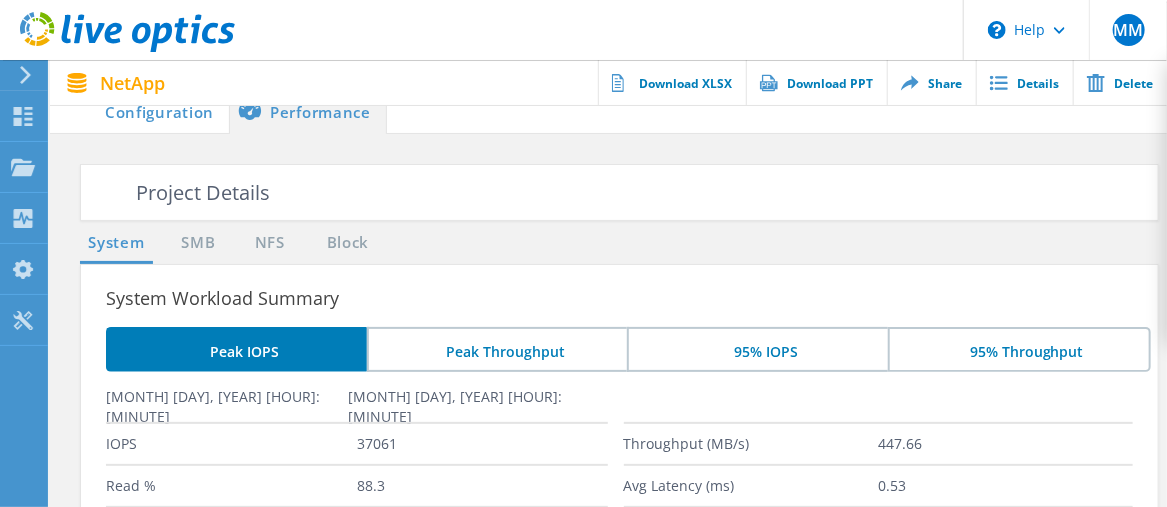 scroll, scrollTop: 0, scrollLeft: 0, axis: both 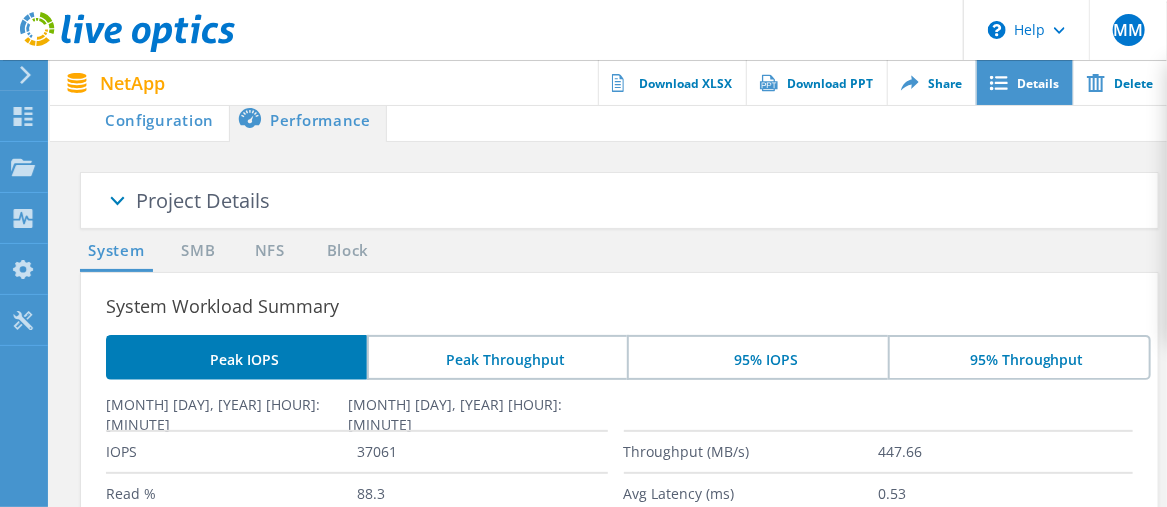 click on "Details" at bounding box center (1024, 82) 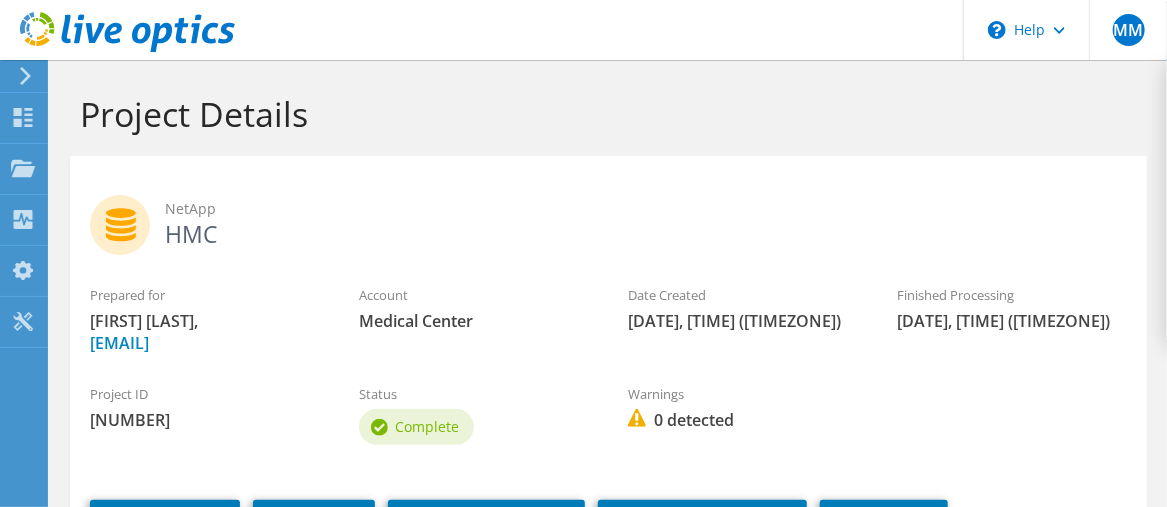 scroll, scrollTop: 195, scrollLeft: 0, axis: vertical 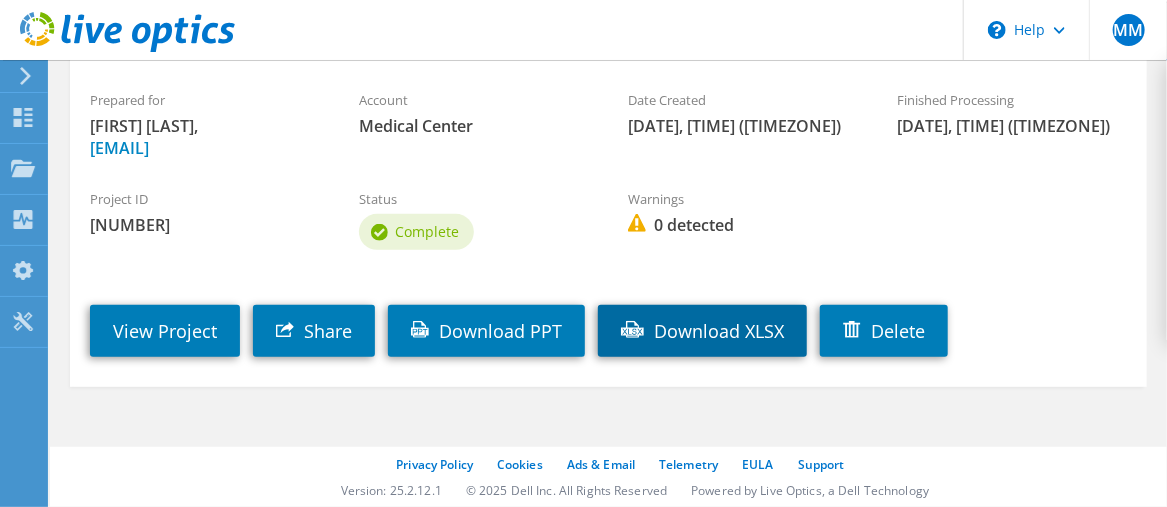 click on "Download XLSX" at bounding box center (702, 331) 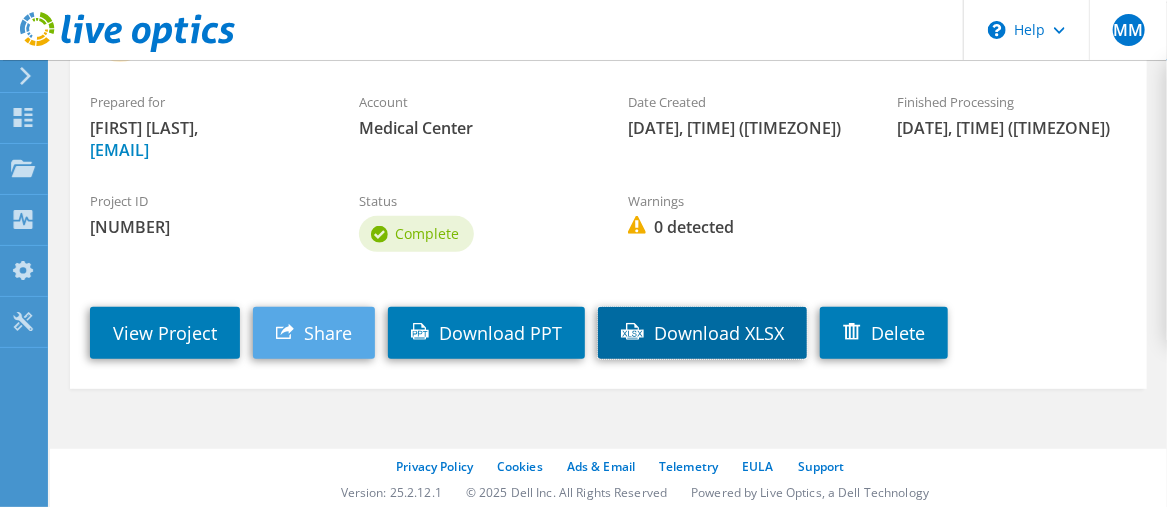 scroll, scrollTop: 195, scrollLeft: 0, axis: vertical 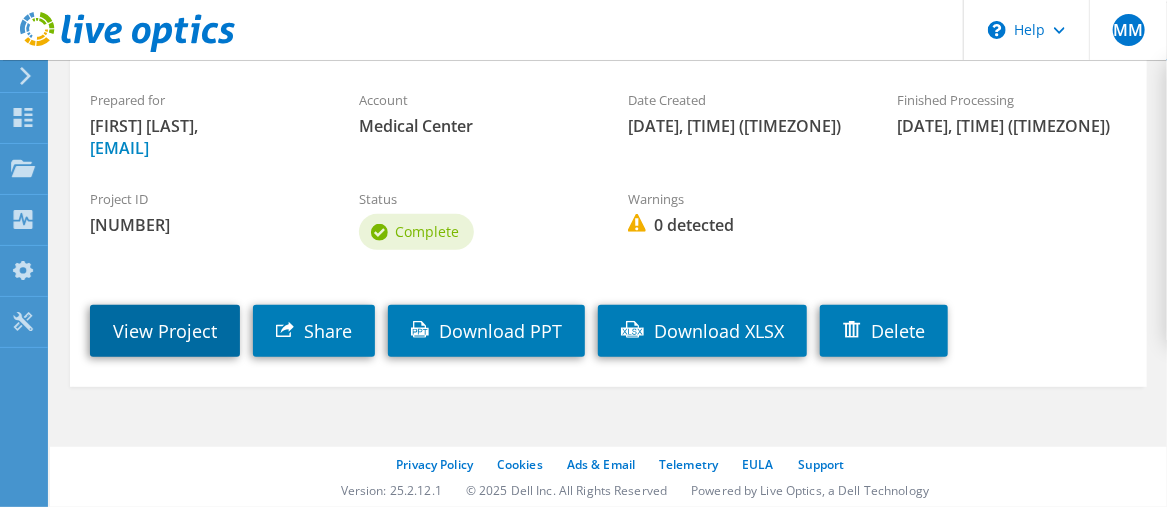 click on "View Project" at bounding box center (165, 331) 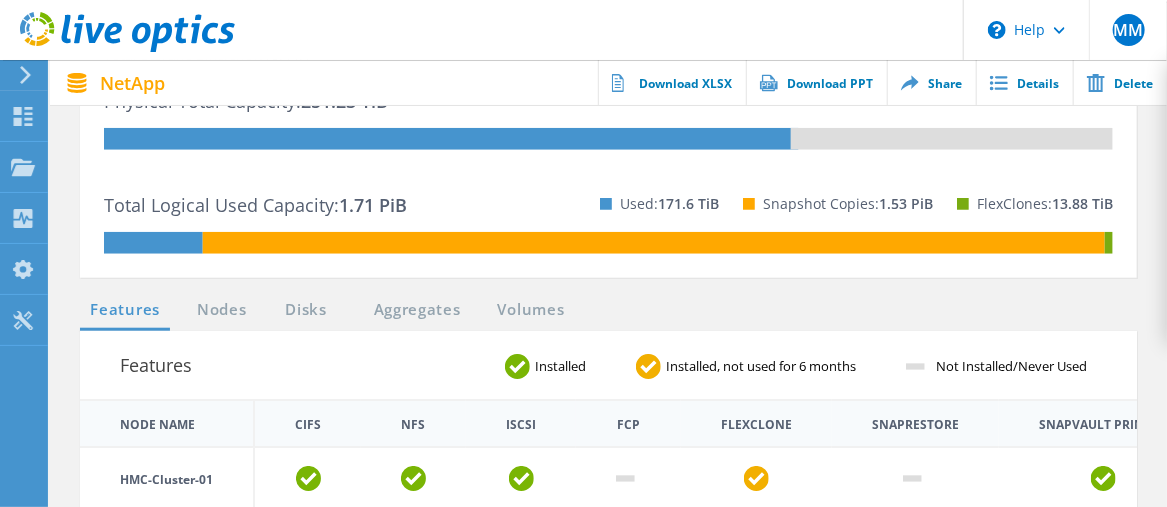 scroll, scrollTop: 600, scrollLeft: 0, axis: vertical 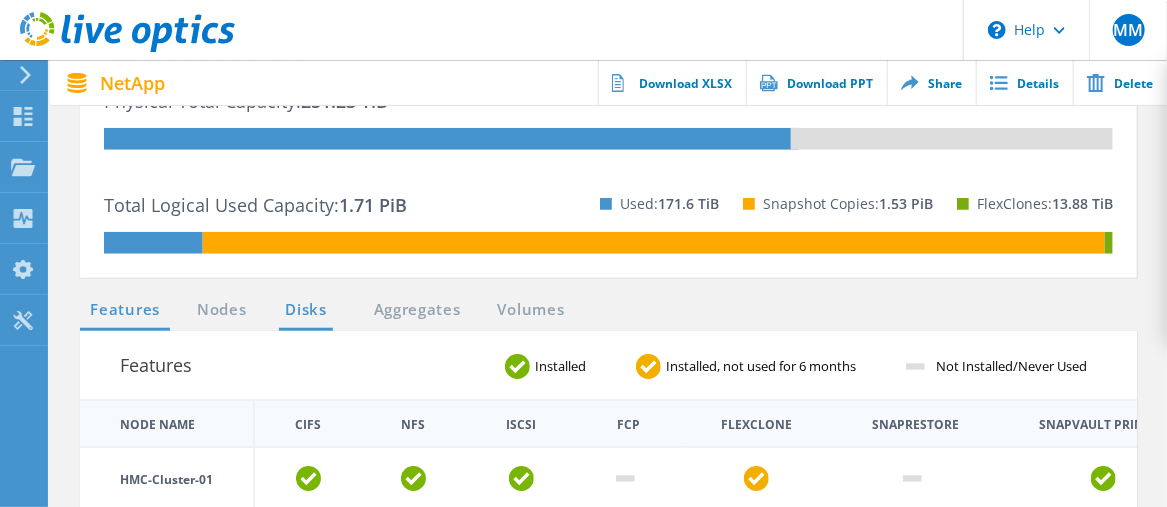 click on "Disks" at bounding box center (125, 310) 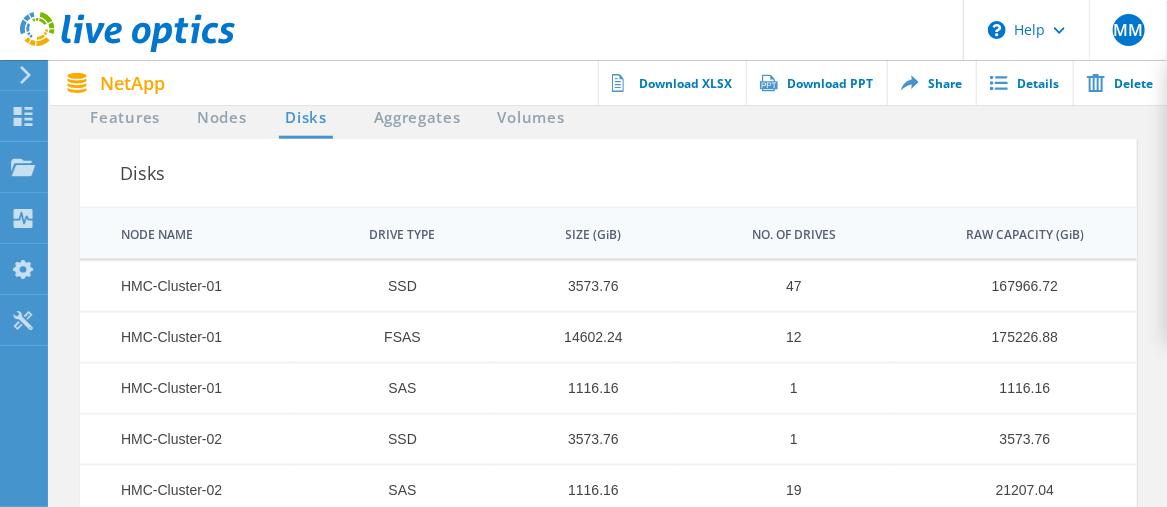 scroll, scrollTop: 750, scrollLeft: 0, axis: vertical 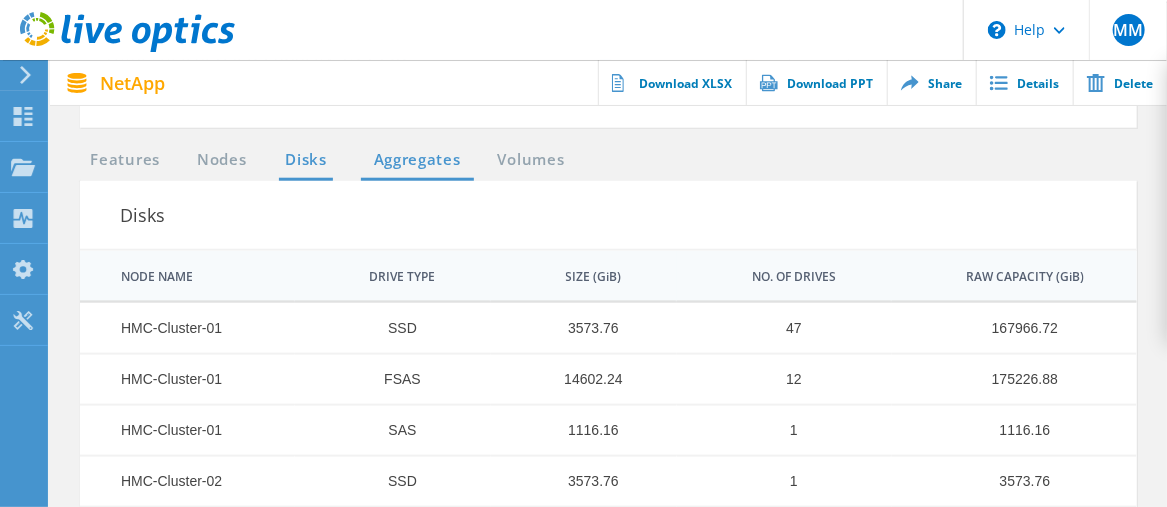 click on "Aggregates" at bounding box center [125, 160] 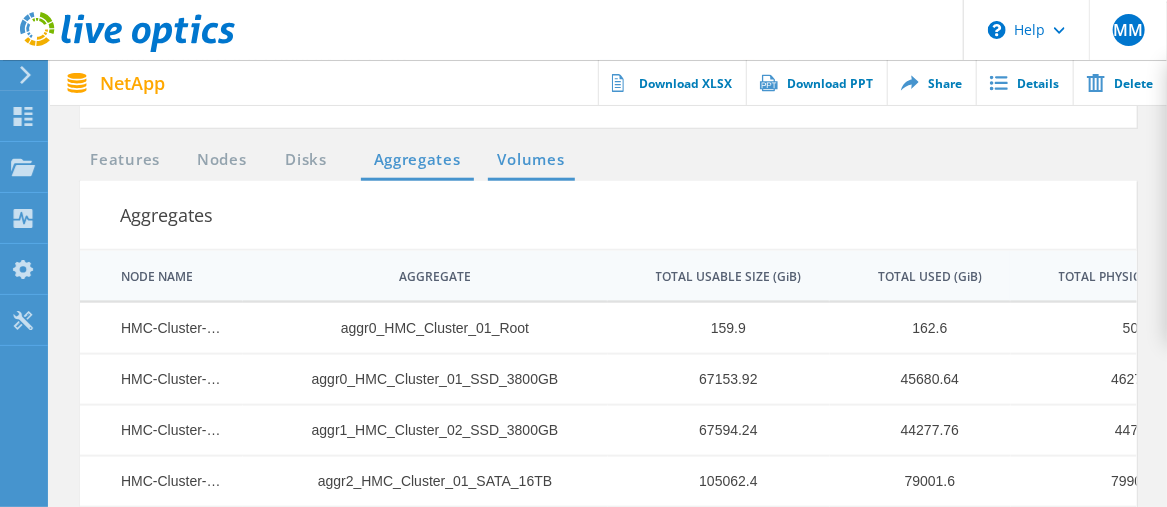 click on "Volumes" at bounding box center (125, 160) 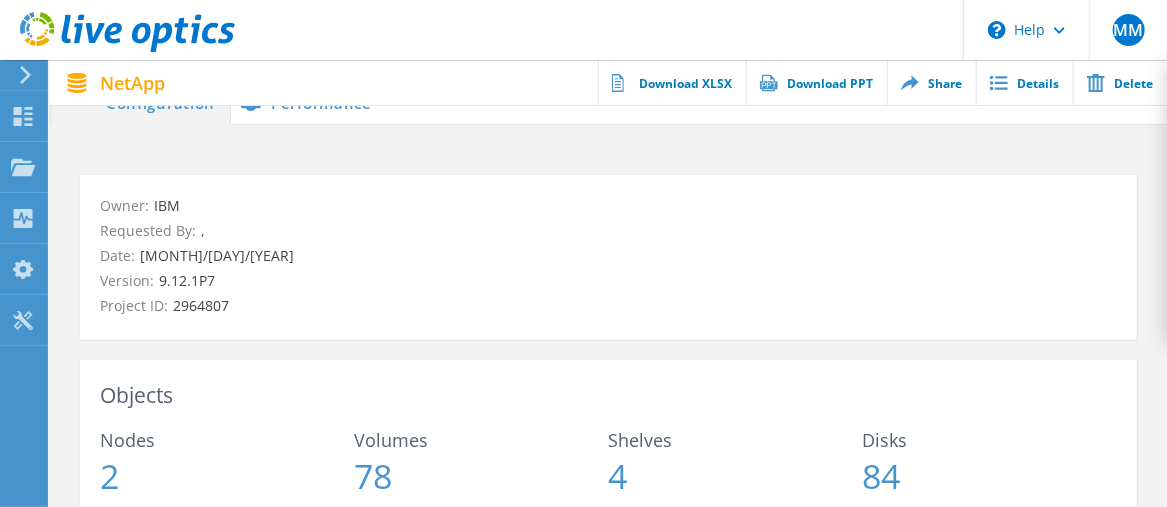 scroll, scrollTop: 0, scrollLeft: 0, axis: both 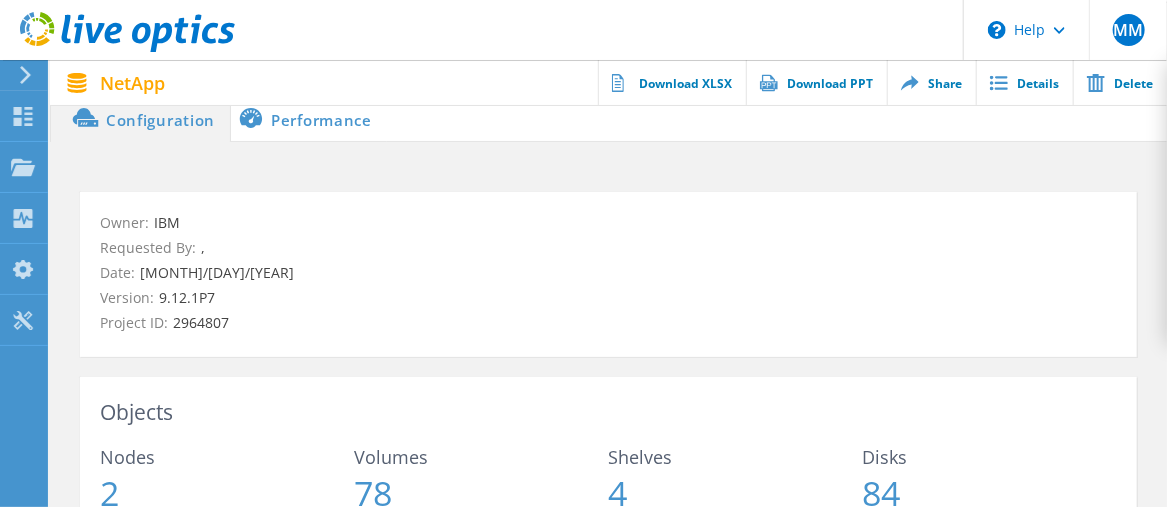 click on "Performance" at bounding box center (309, 120) 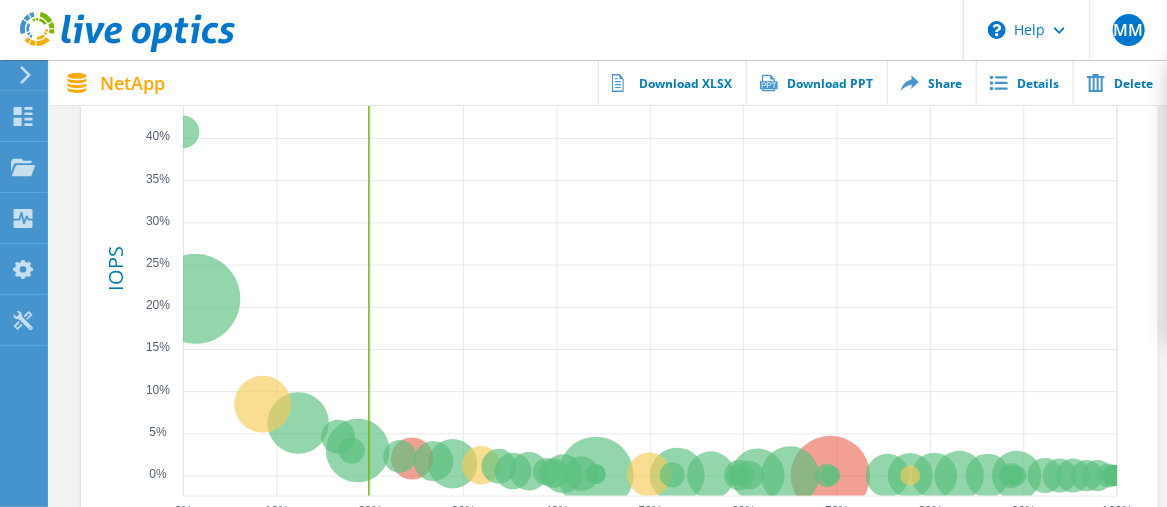 scroll, scrollTop: 800, scrollLeft: 0, axis: vertical 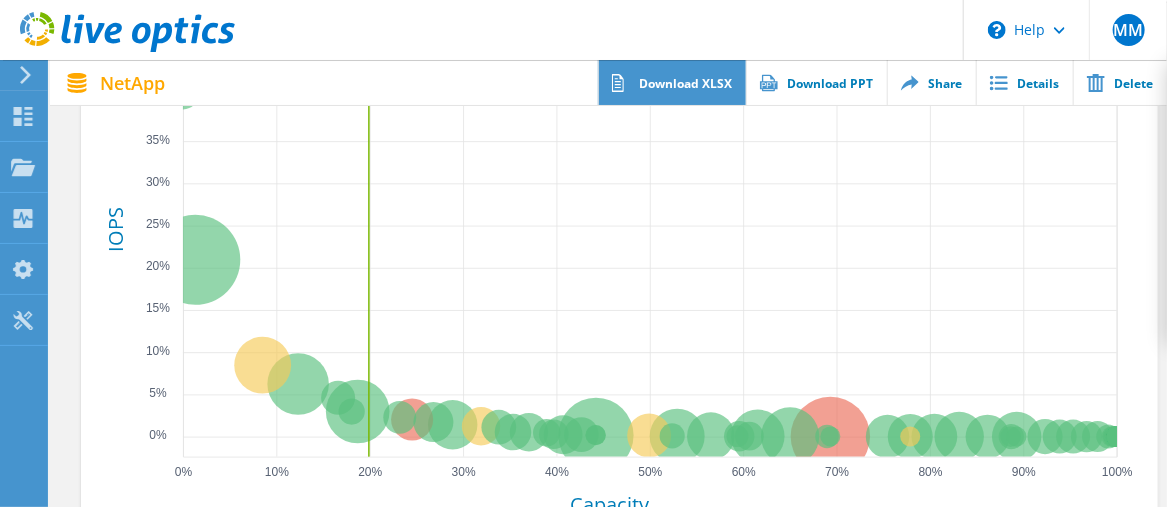 click on "Download XLSX" at bounding box center [672, 82] 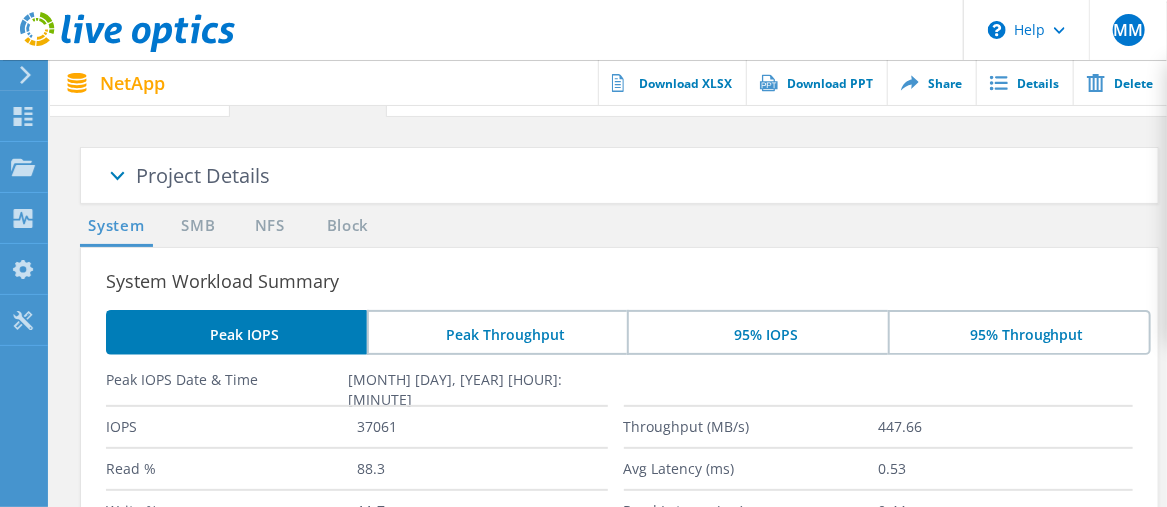 scroll, scrollTop: 0, scrollLeft: 0, axis: both 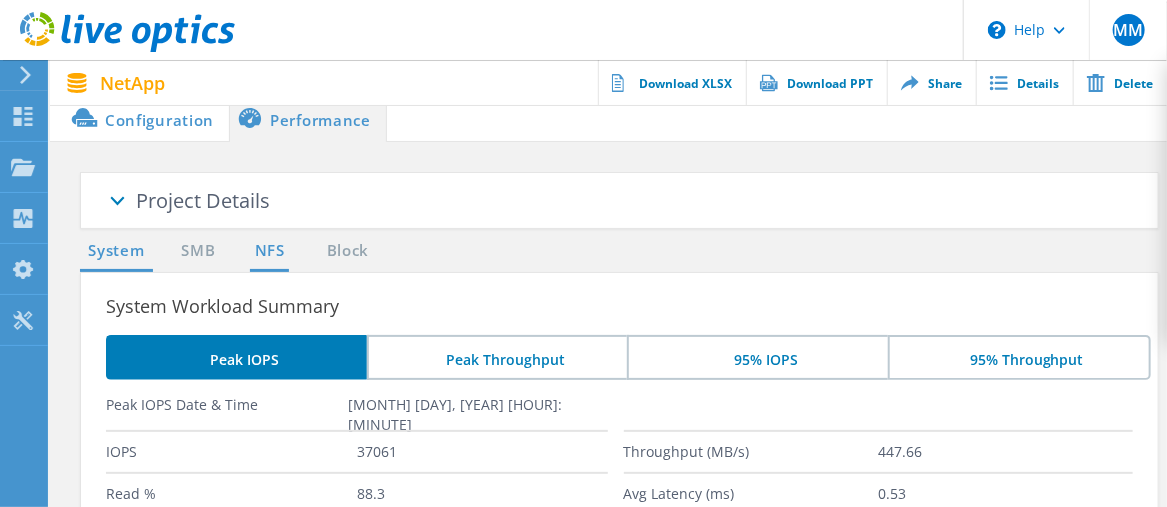 click on "NFS" at bounding box center (116, 251) 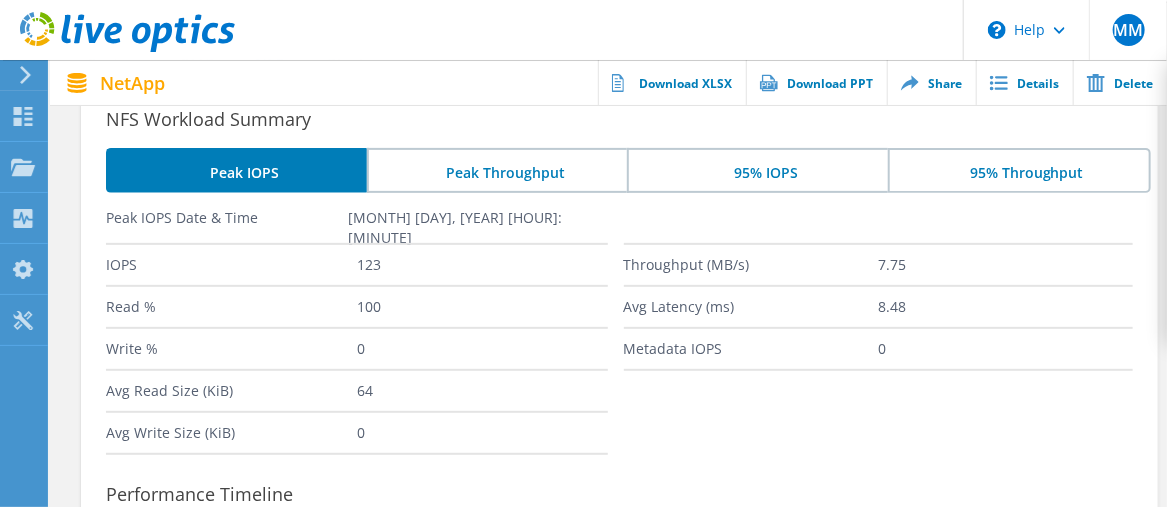 scroll, scrollTop: 0, scrollLeft: 0, axis: both 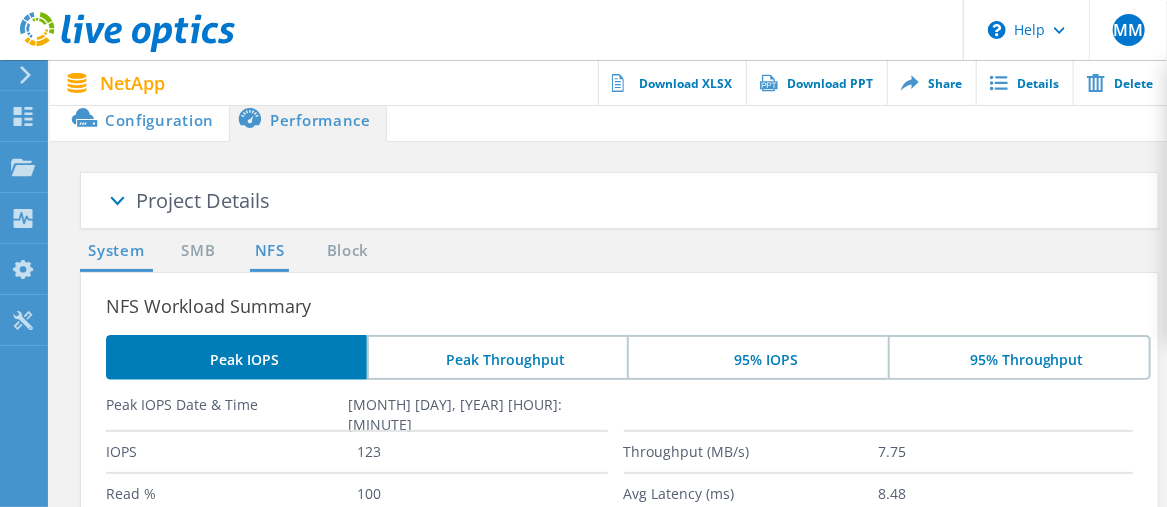 click on "System" at bounding box center [116, 251] 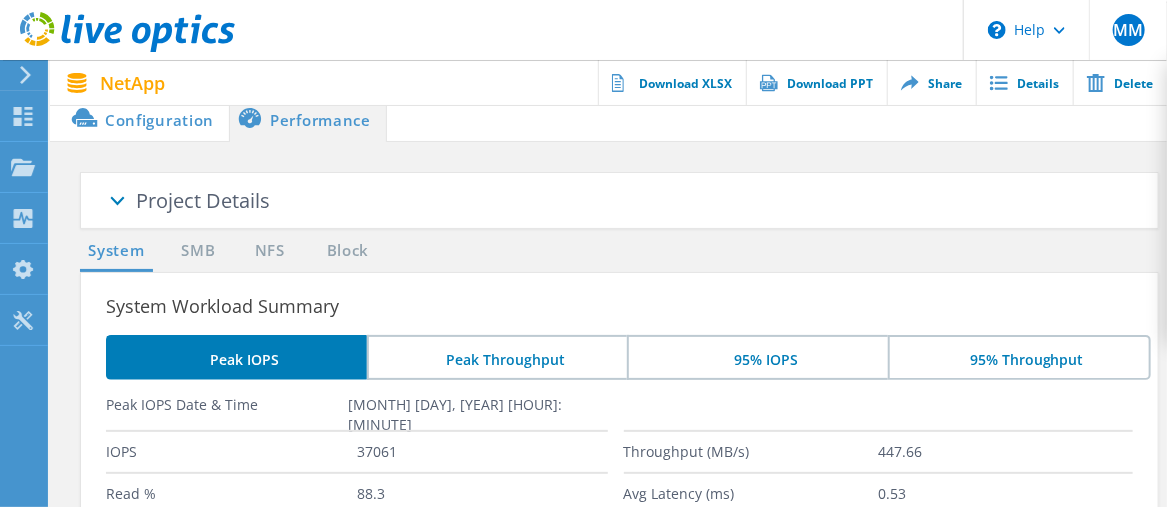 click on "System" at bounding box center (116, 251) 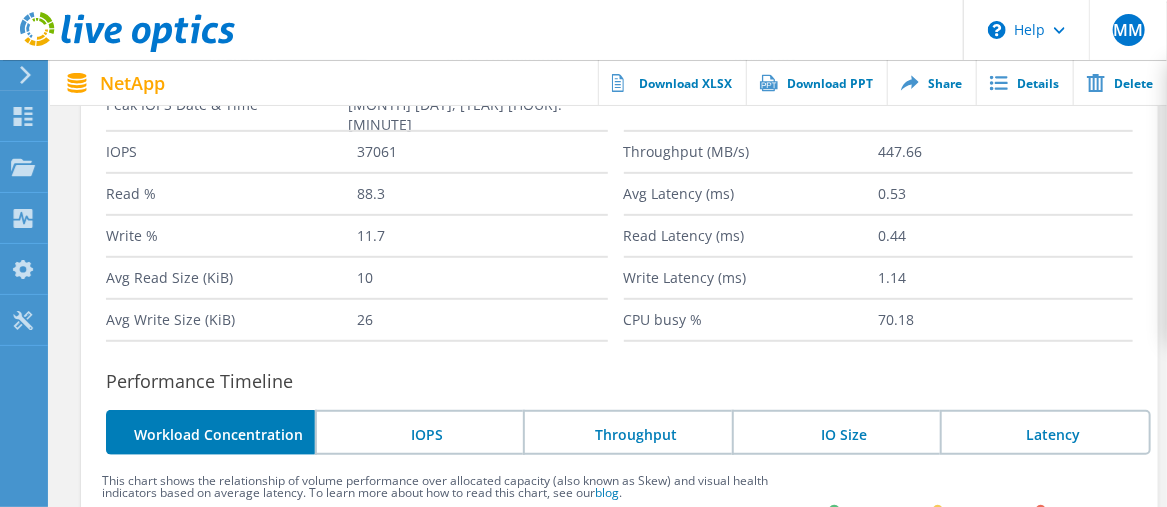 scroll, scrollTop: 600, scrollLeft: 0, axis: vertical 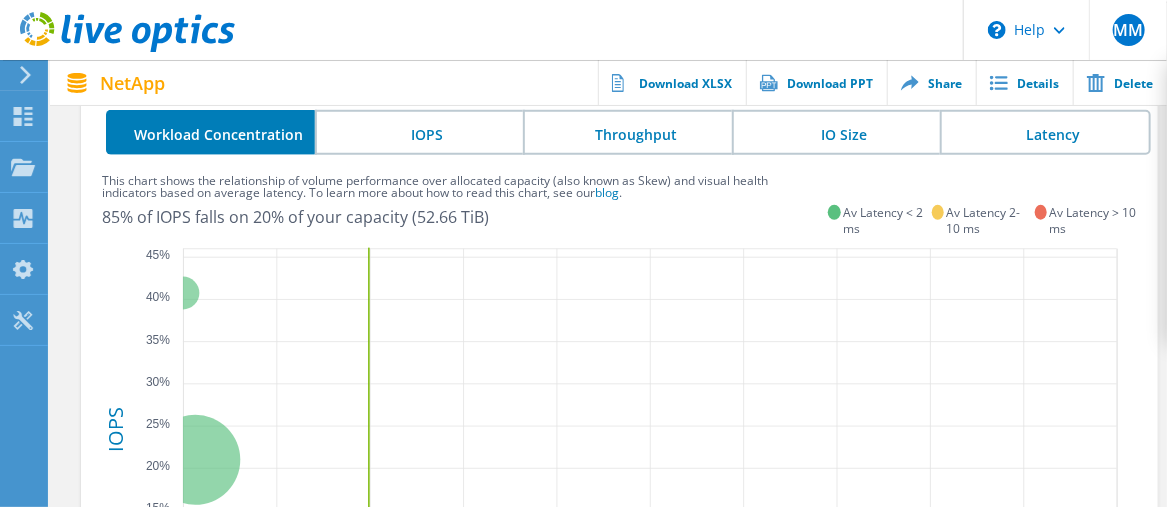 click on "IO Size" at bounding box center (836, 132) 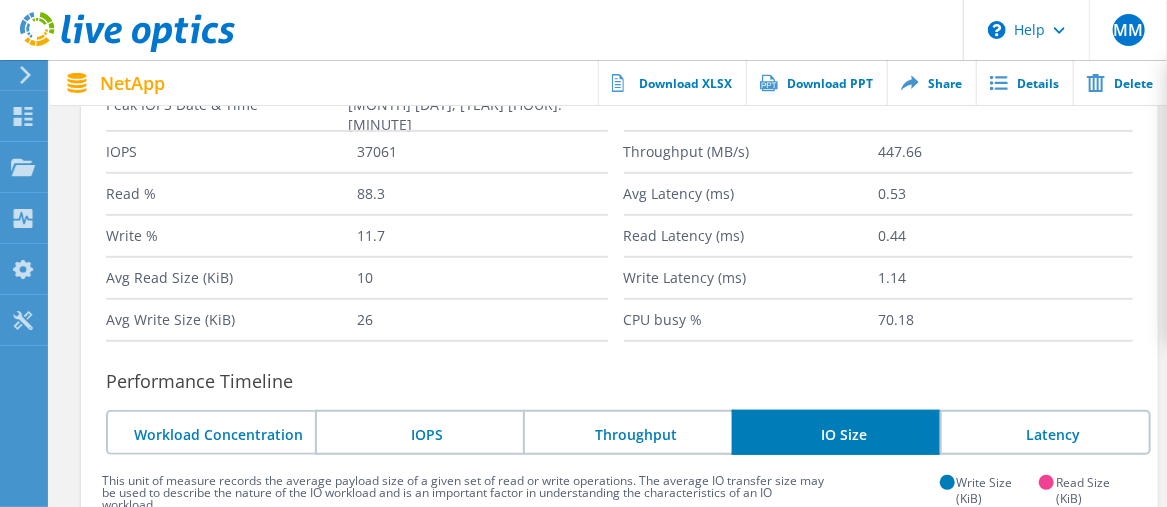 scroll, scrollTop: 0, scrollLeft: 0, axis: both 